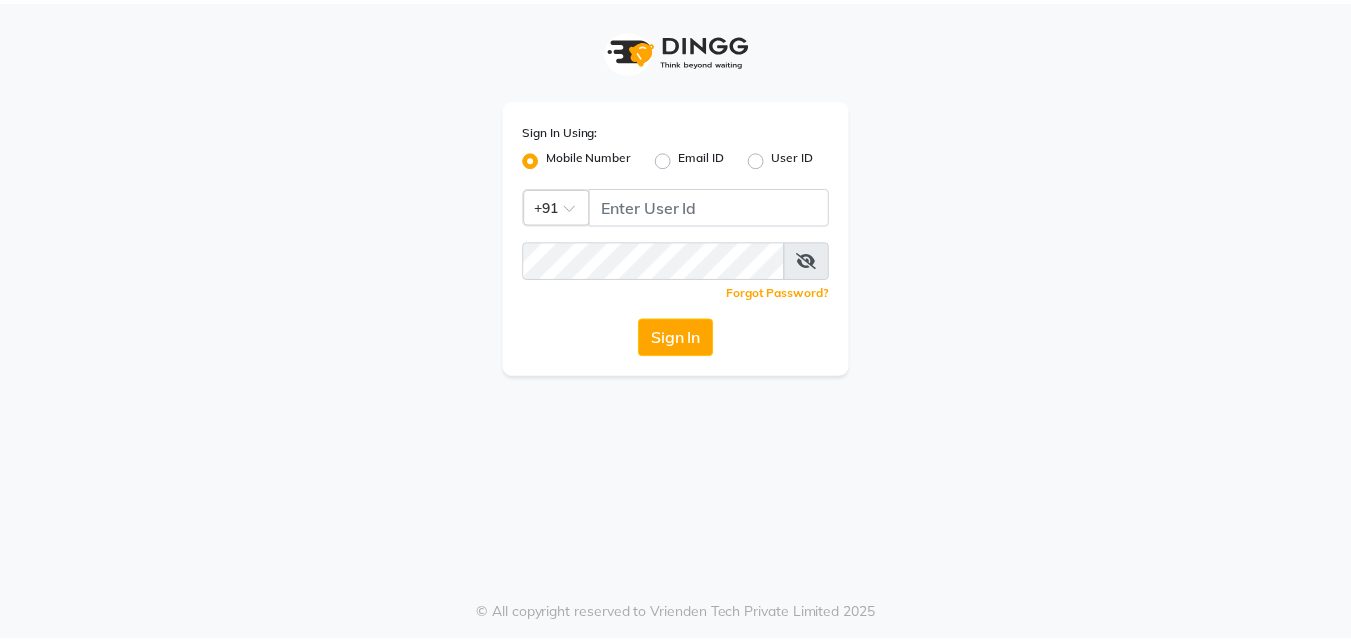 scroll, scrollTop: 0, scrollLeft: 0, axis: both 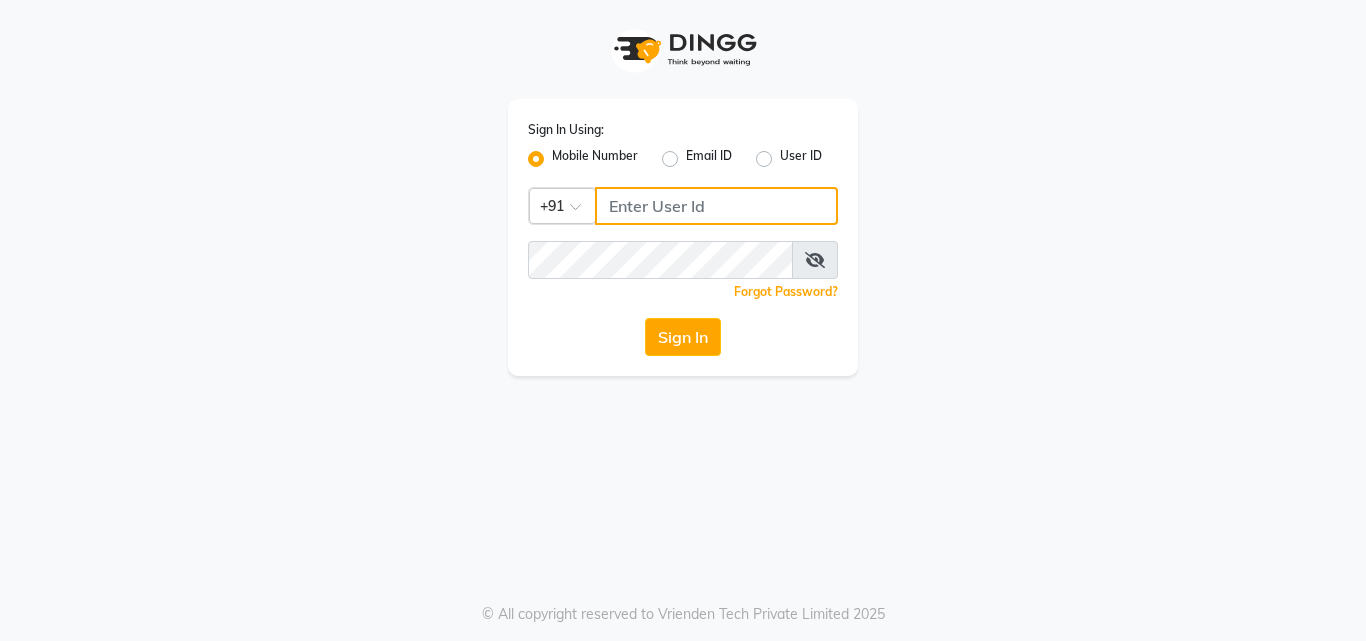 click 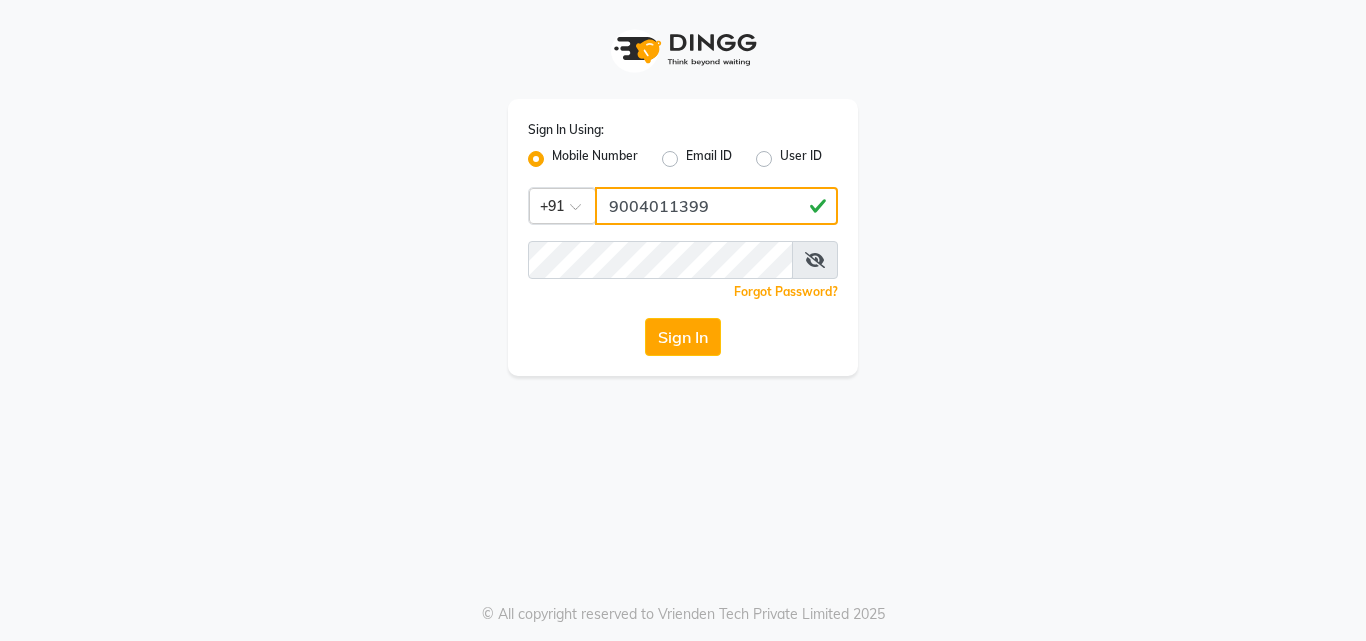 type on "9004011399" 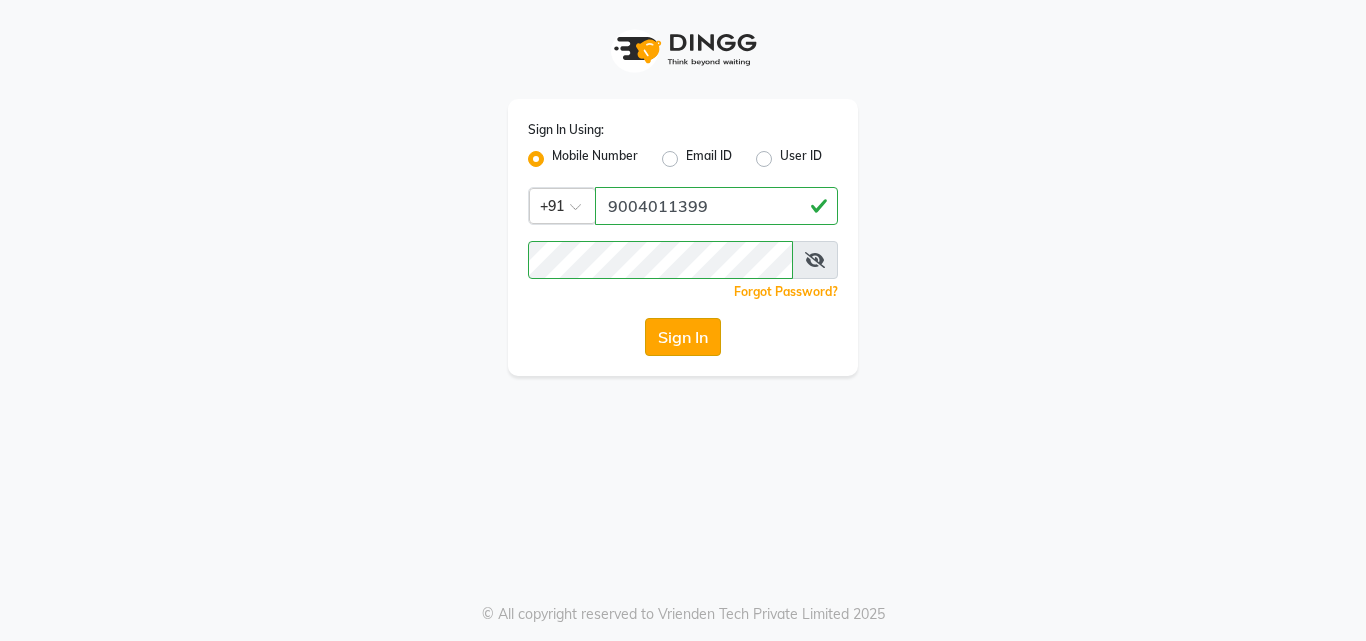 click on "Sign In" 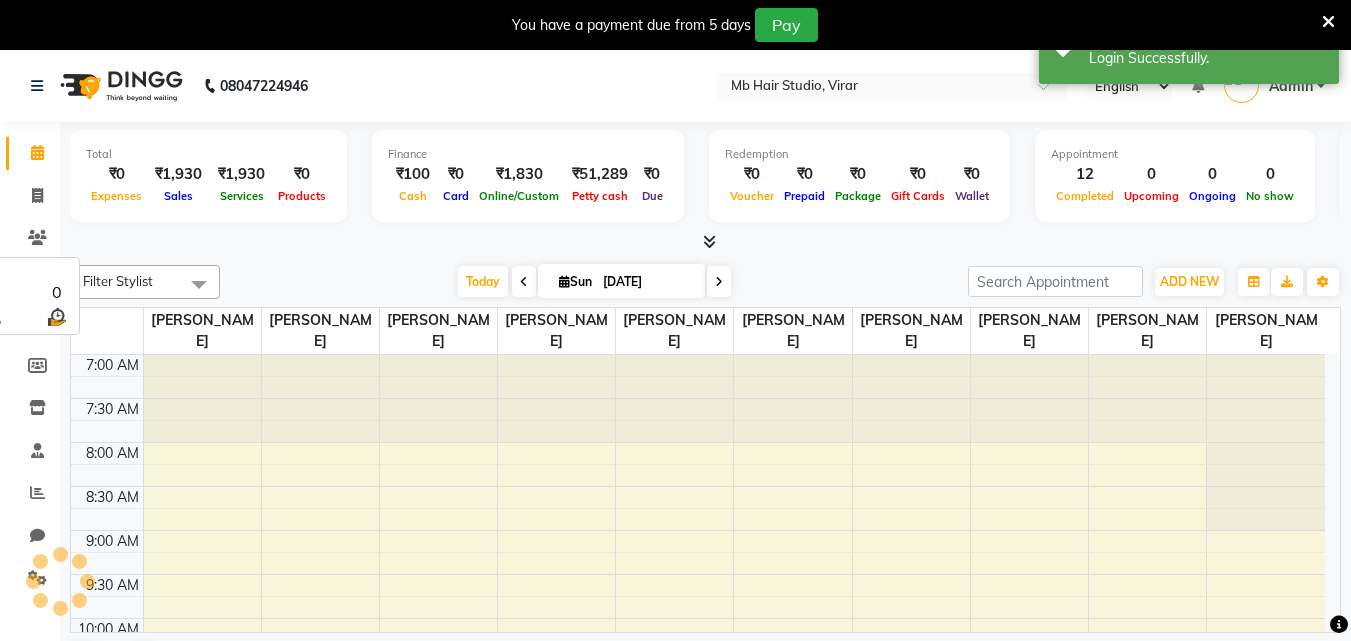 scroll, scrollTop: 0, scrollLeft: 0, axis: both 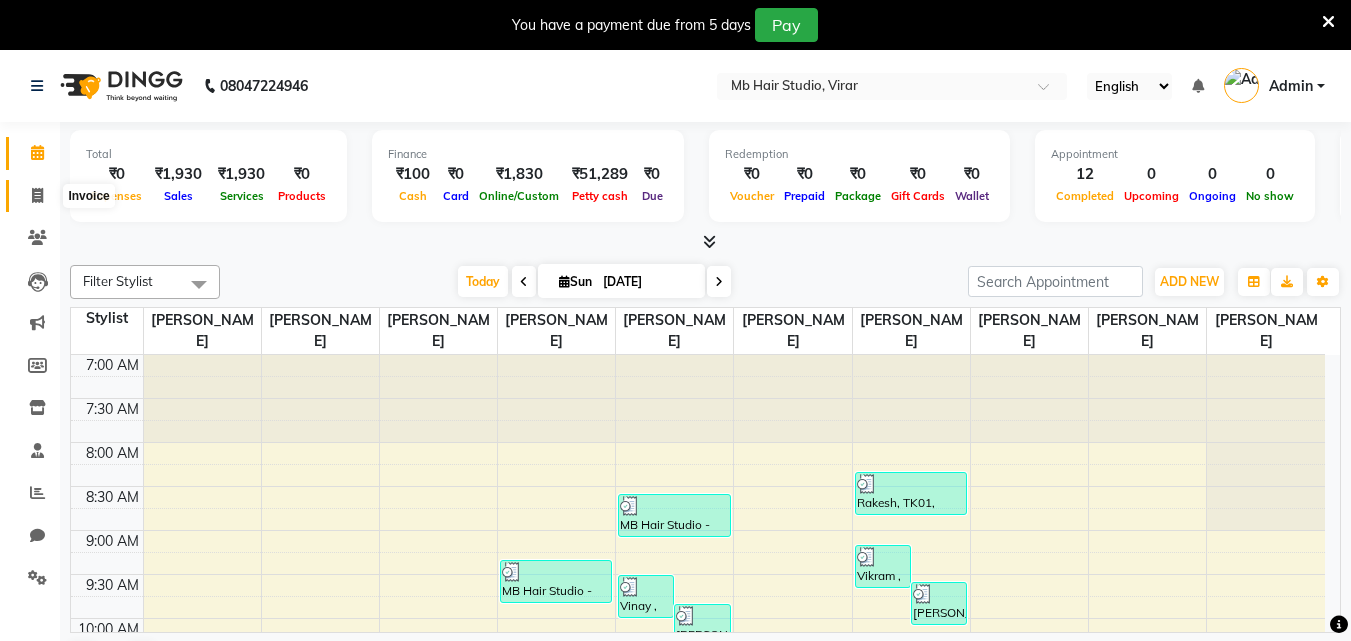 click 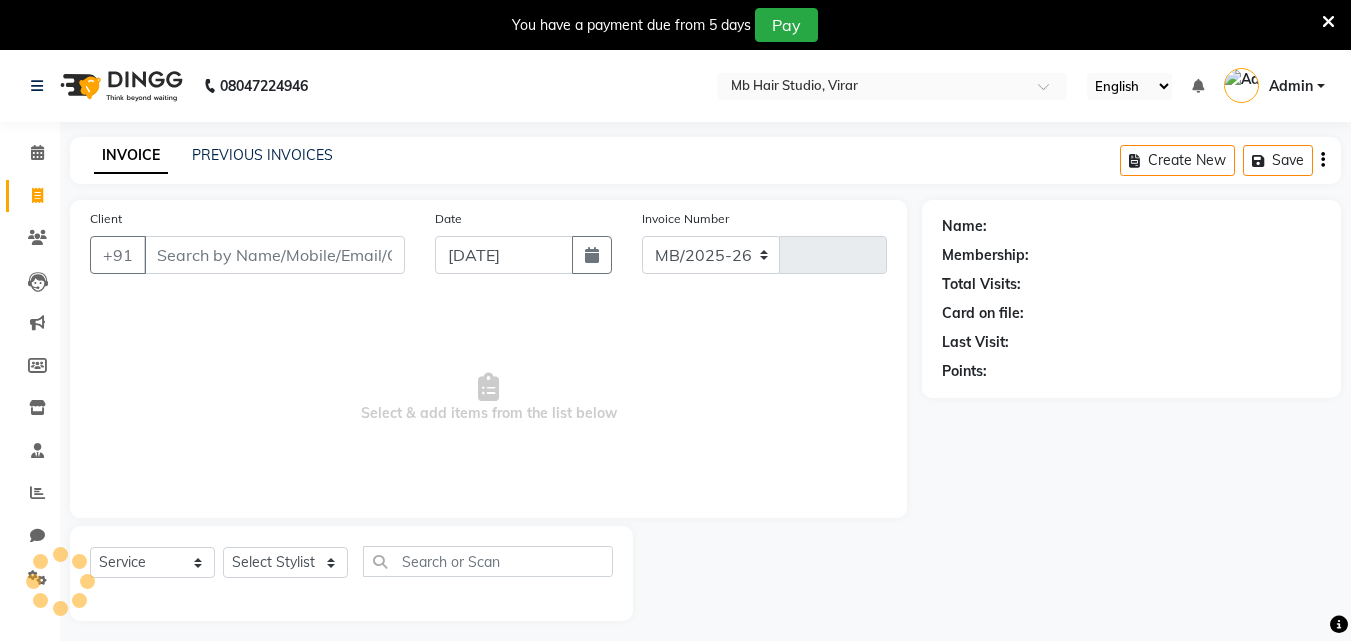select on "7979" 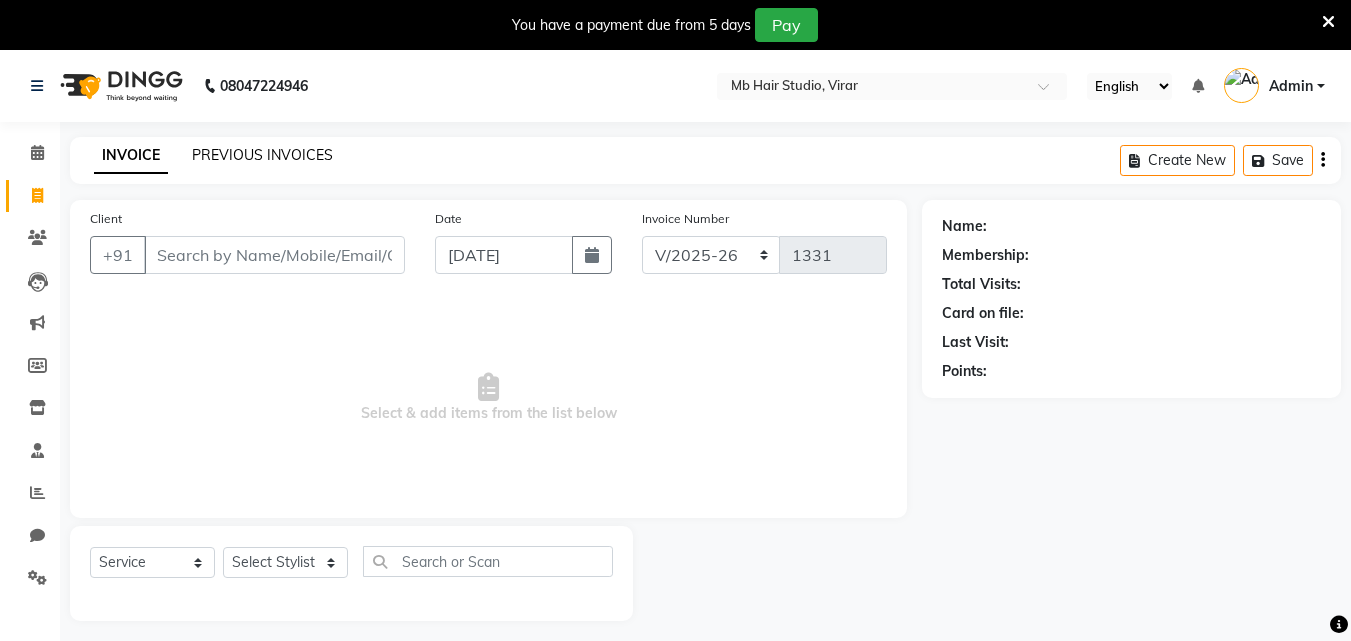 click on "PREVIOUS INVOICES" 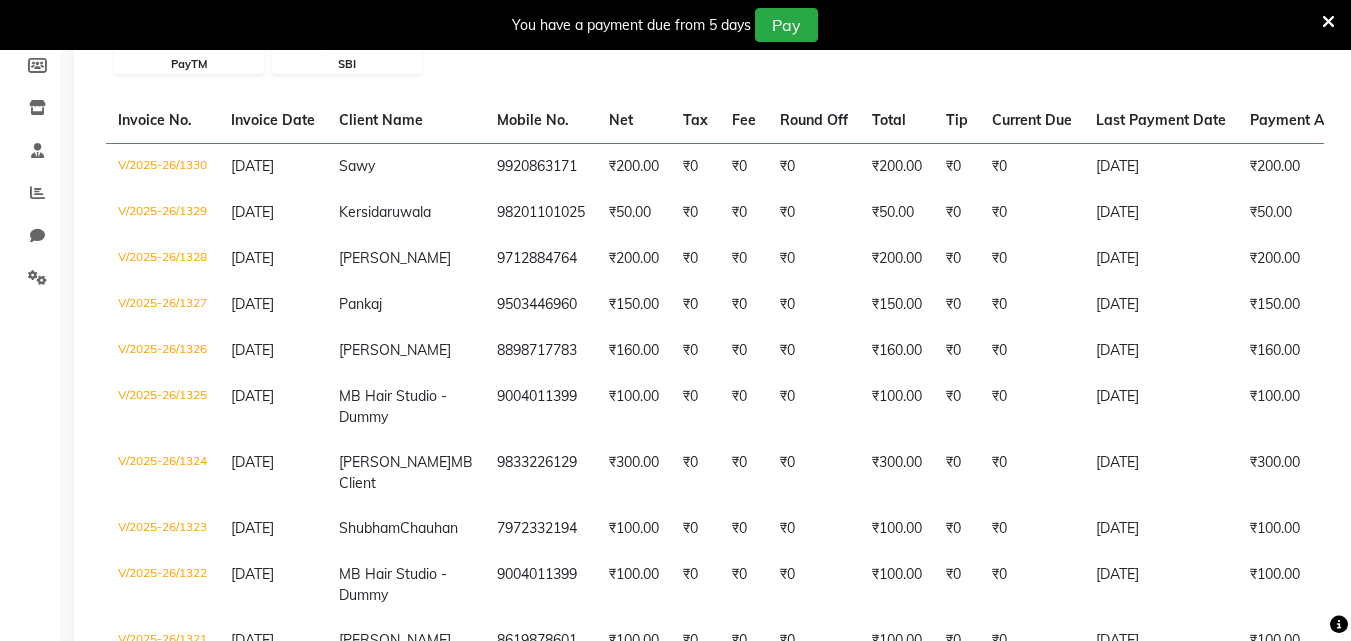 scroll, scrollTop: 888, scrollLeft: 0, axis: vertical 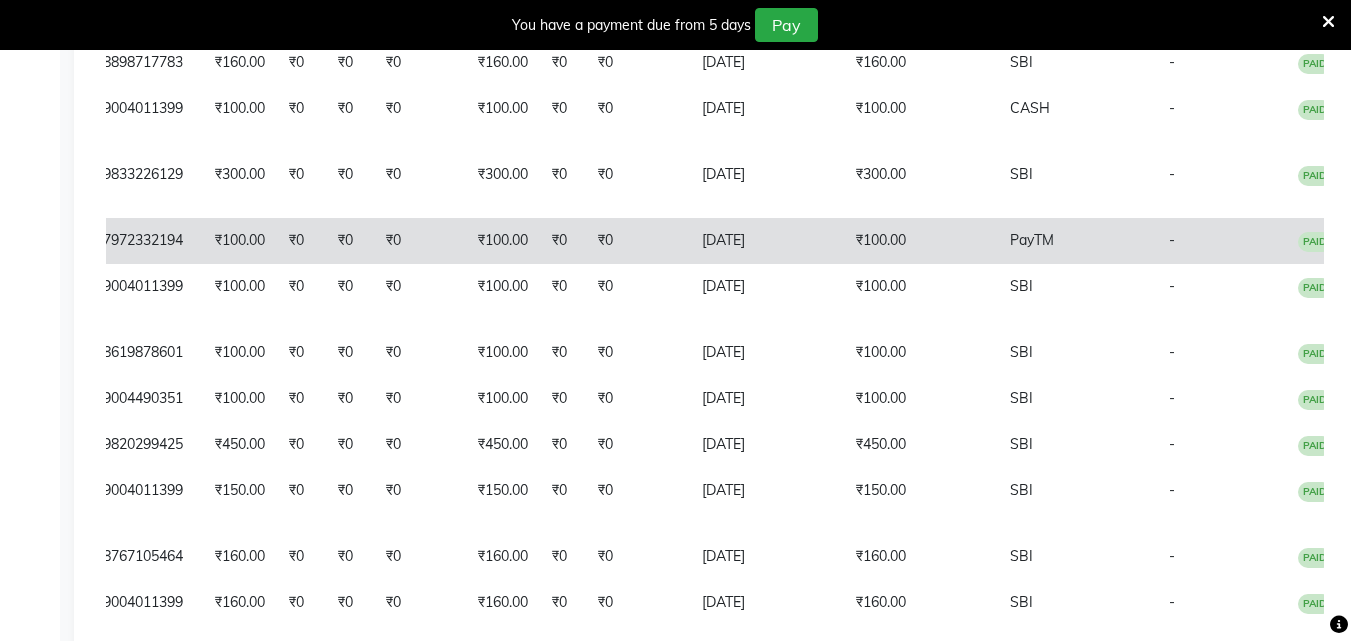 click on "[DATE]" 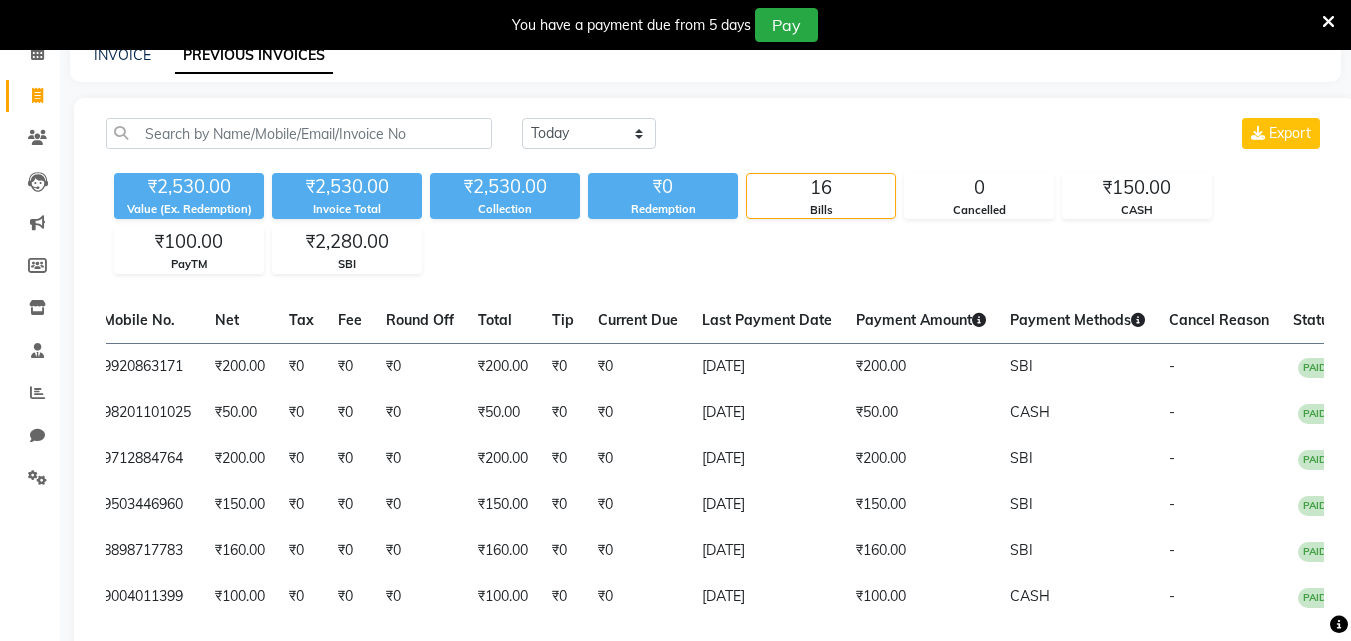 scroll, scrollTop: 0, scrollLeft: 0, axis: both 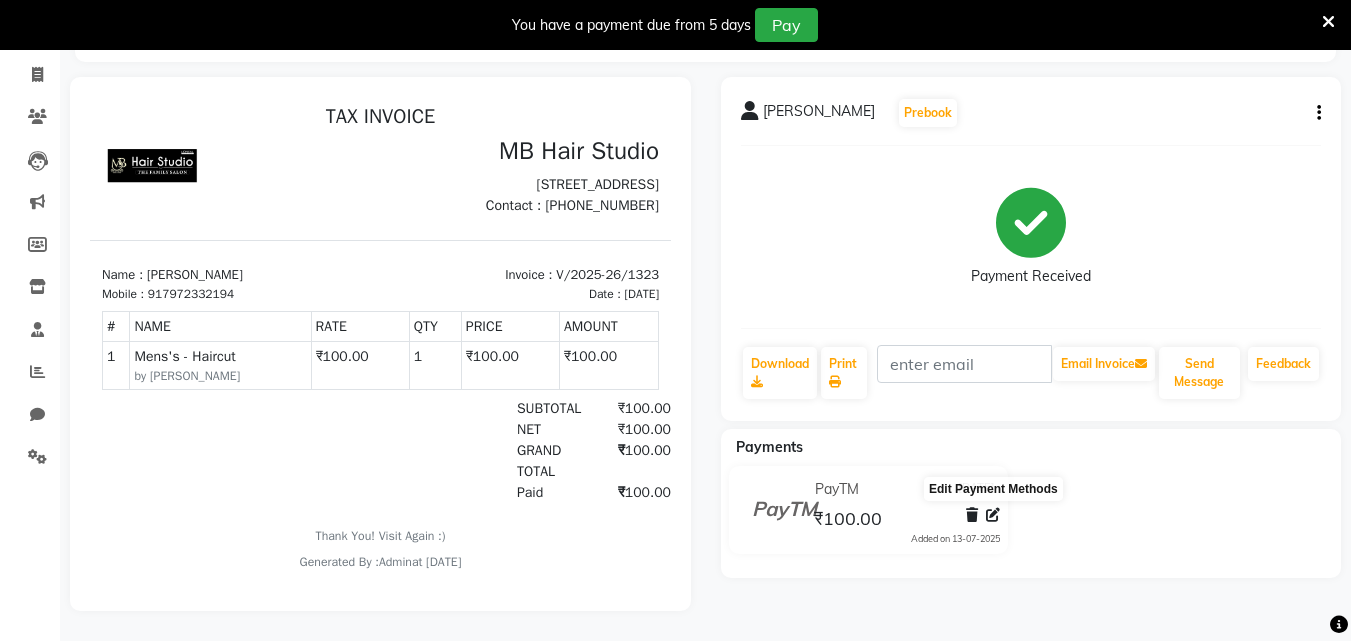 click 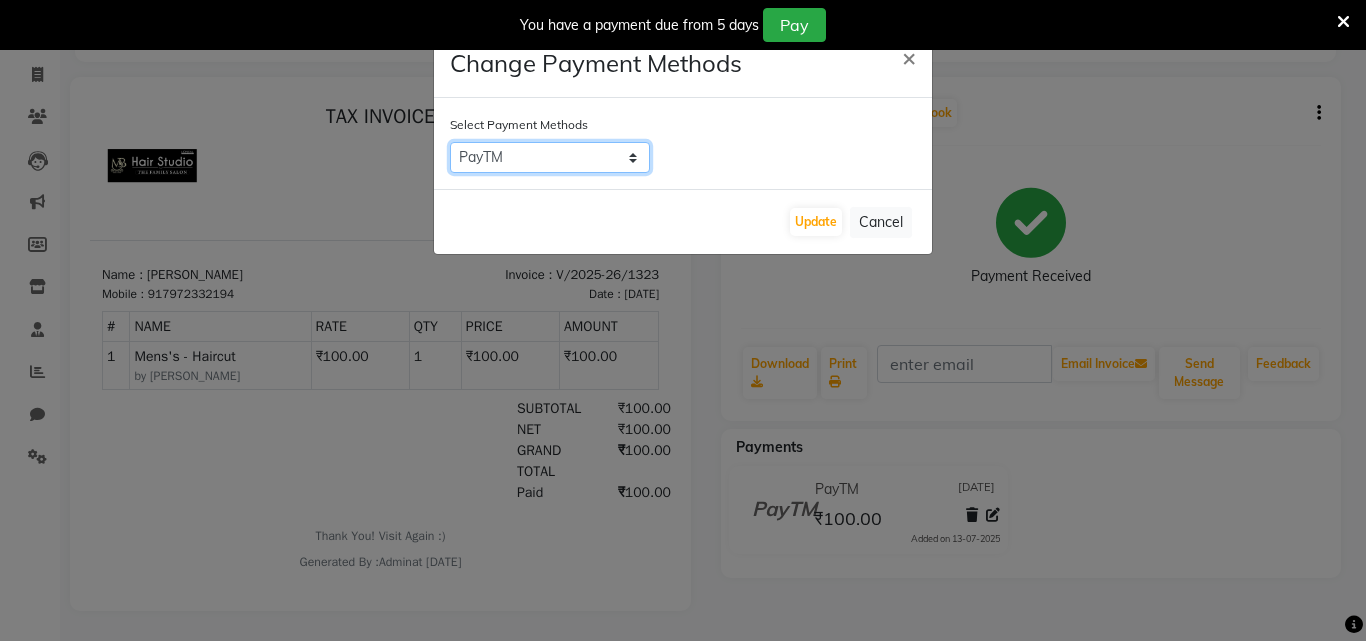 click on "[PERSON_NAME]   PayTM   SBI   Credit Card   CASH" 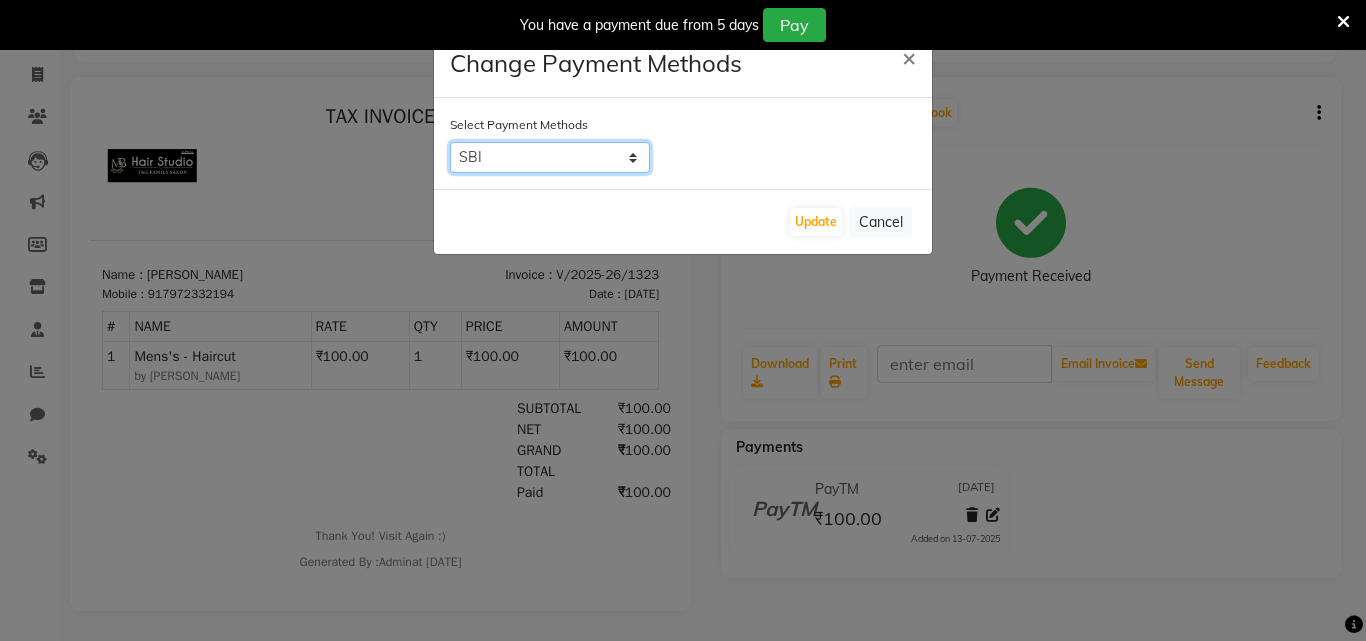 click on "[PERSON_NAME]   PayTM   SBI   Credit Card   CASH" 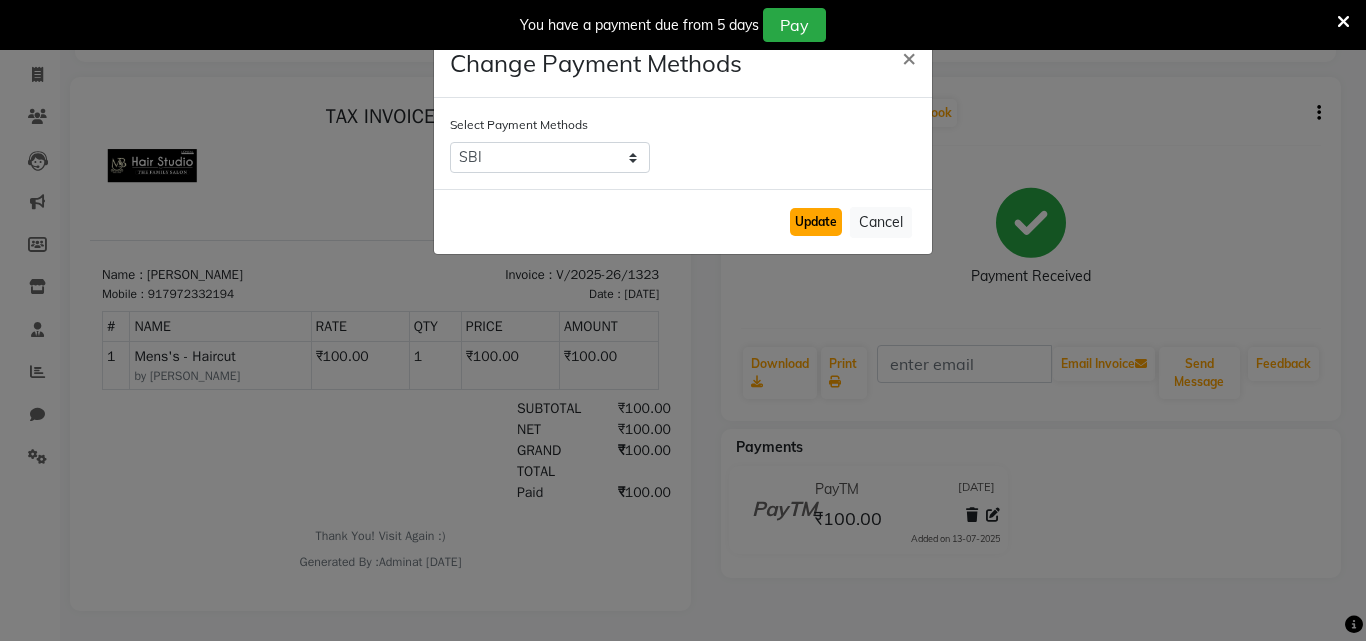 click on "Update" 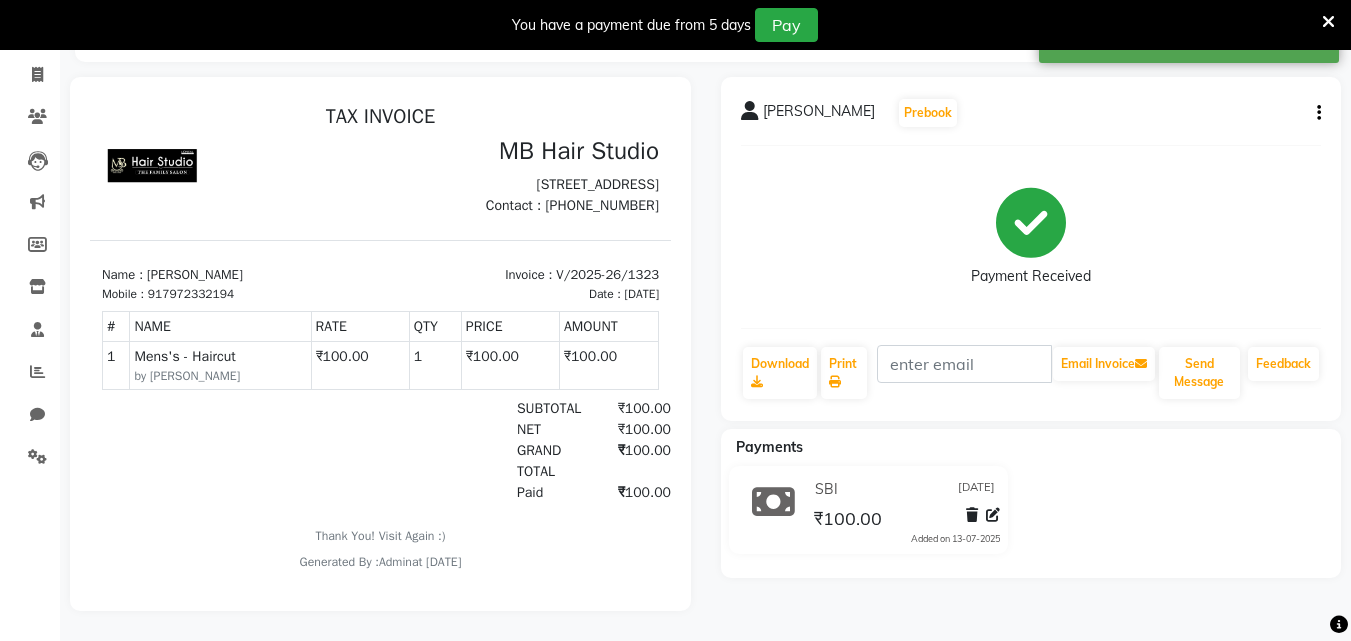scroll, scrollTop: 0, scrollLeft: 0, axis: both 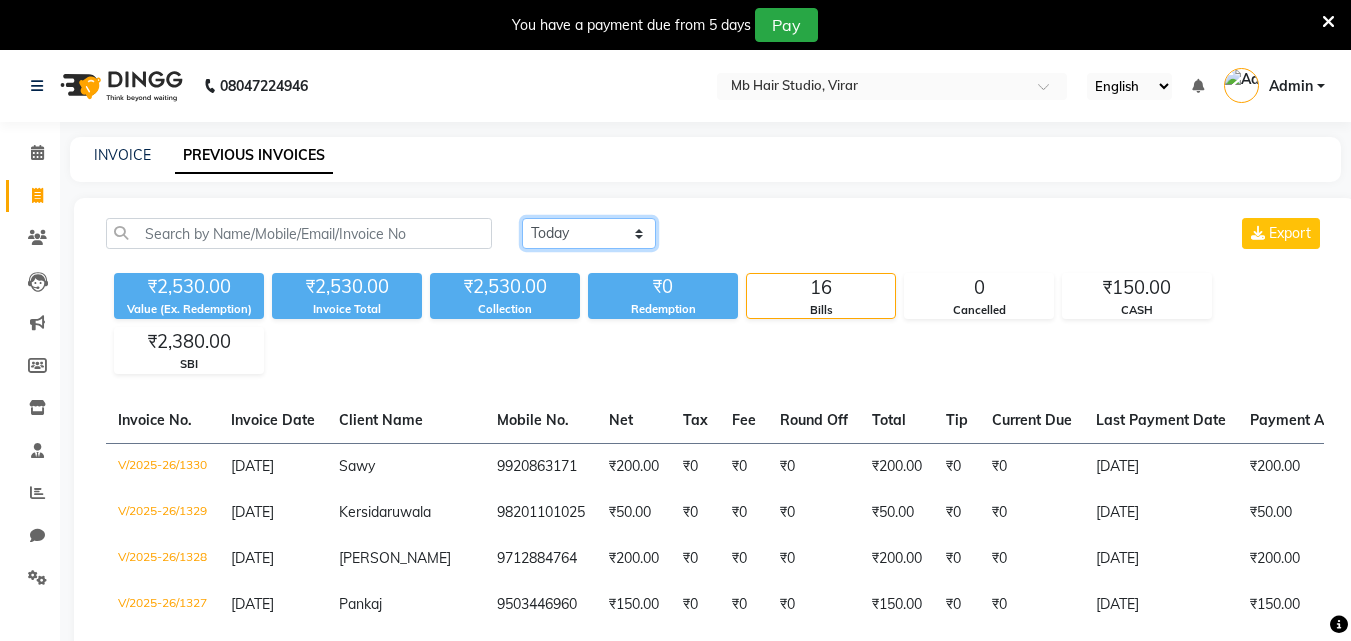 click on "[DATE] [DATE] Custom Range" 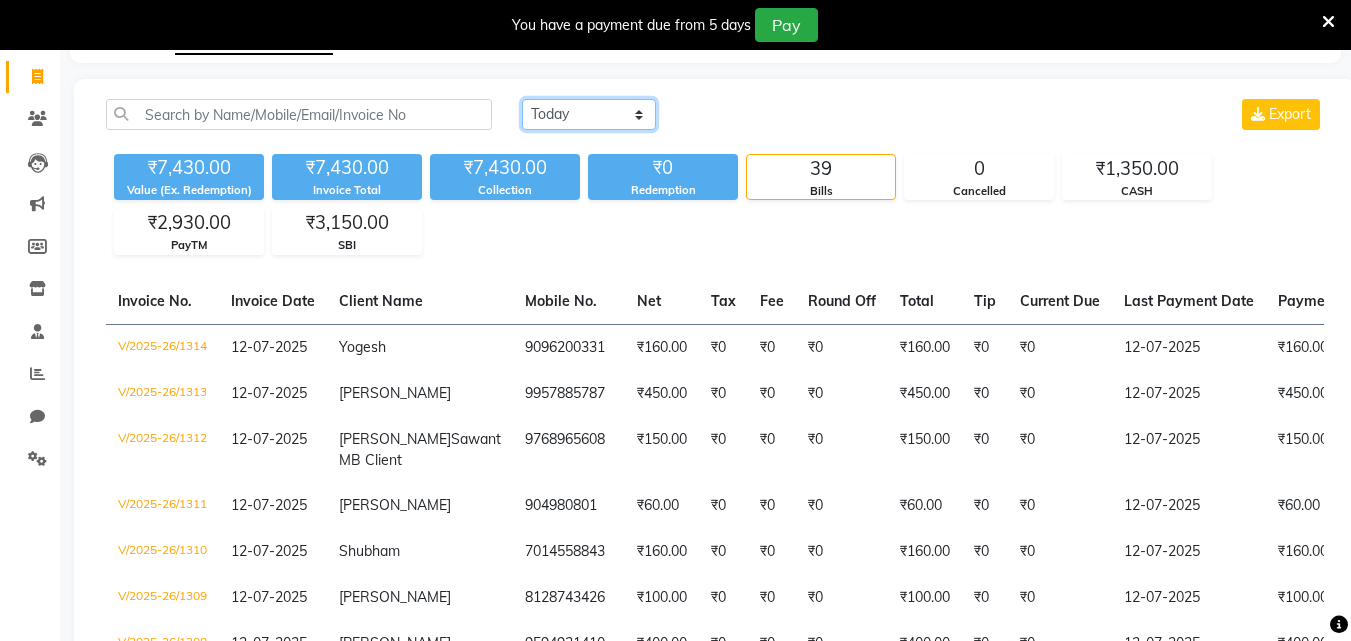 scroll, scrollTop: 0, scrollLeft: 0, axis: both 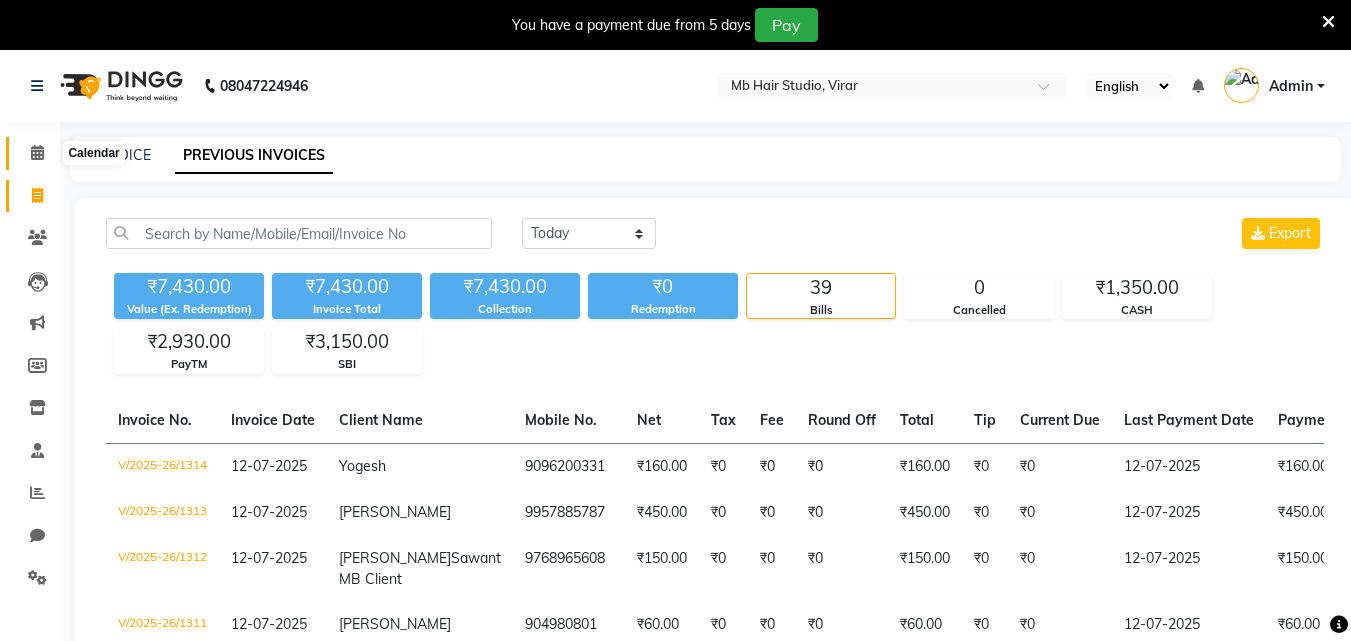 click 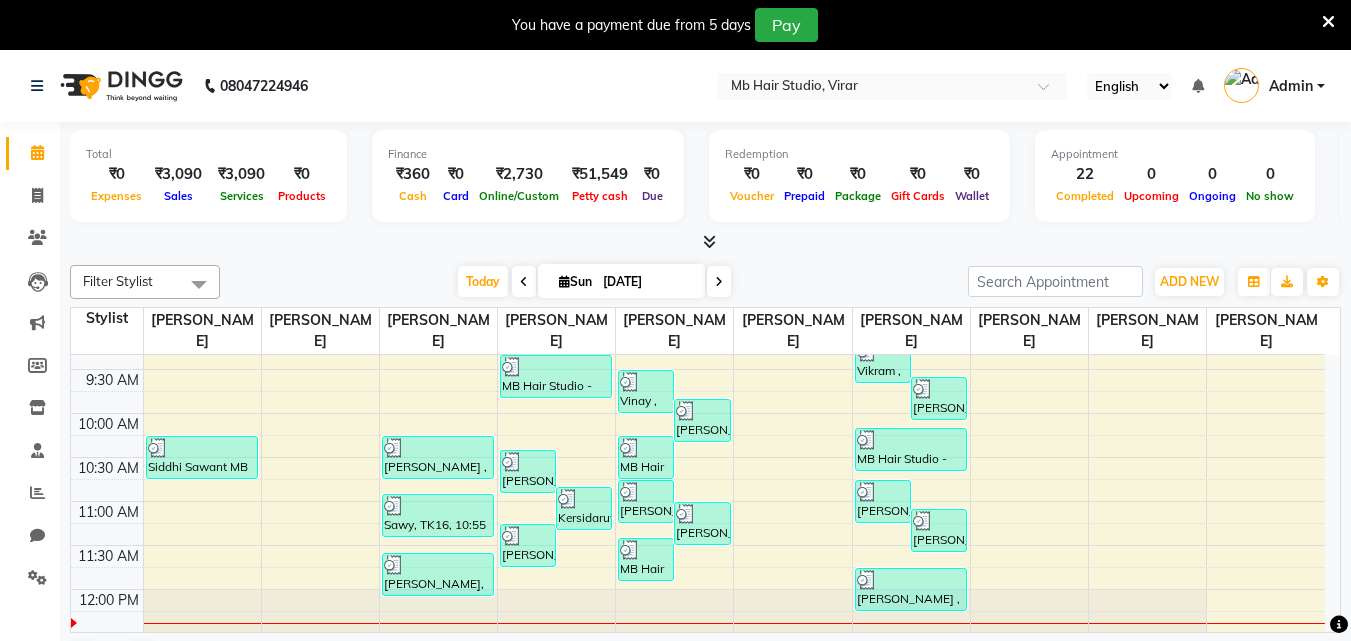 scroll, scrollTop: 250, scrollLeft: 0, axis: vertical 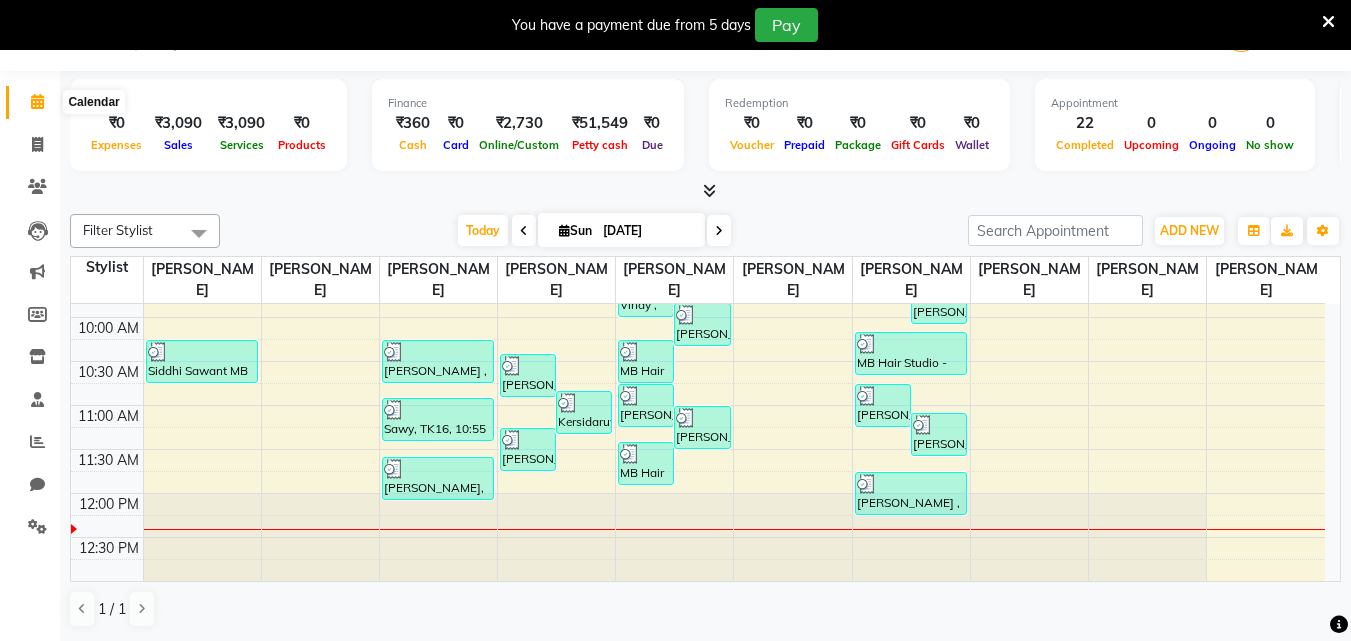 click 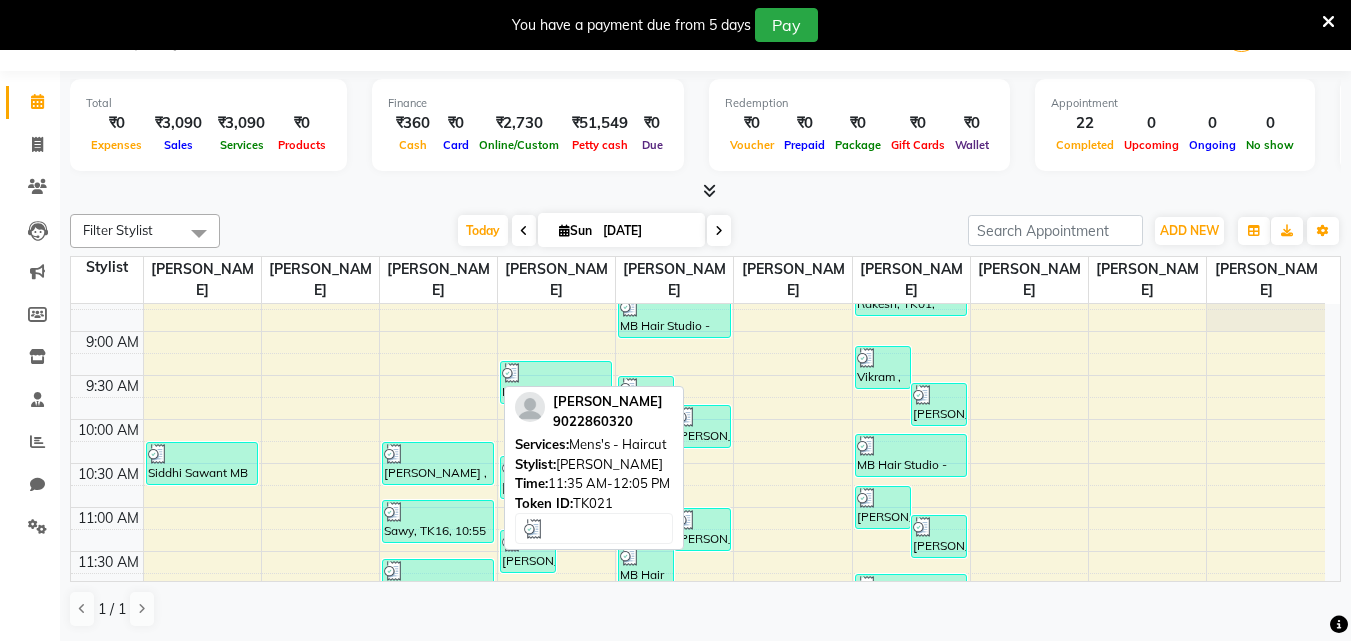 scroll, scrollTop: 0, scrollLeft: 0, axis: both 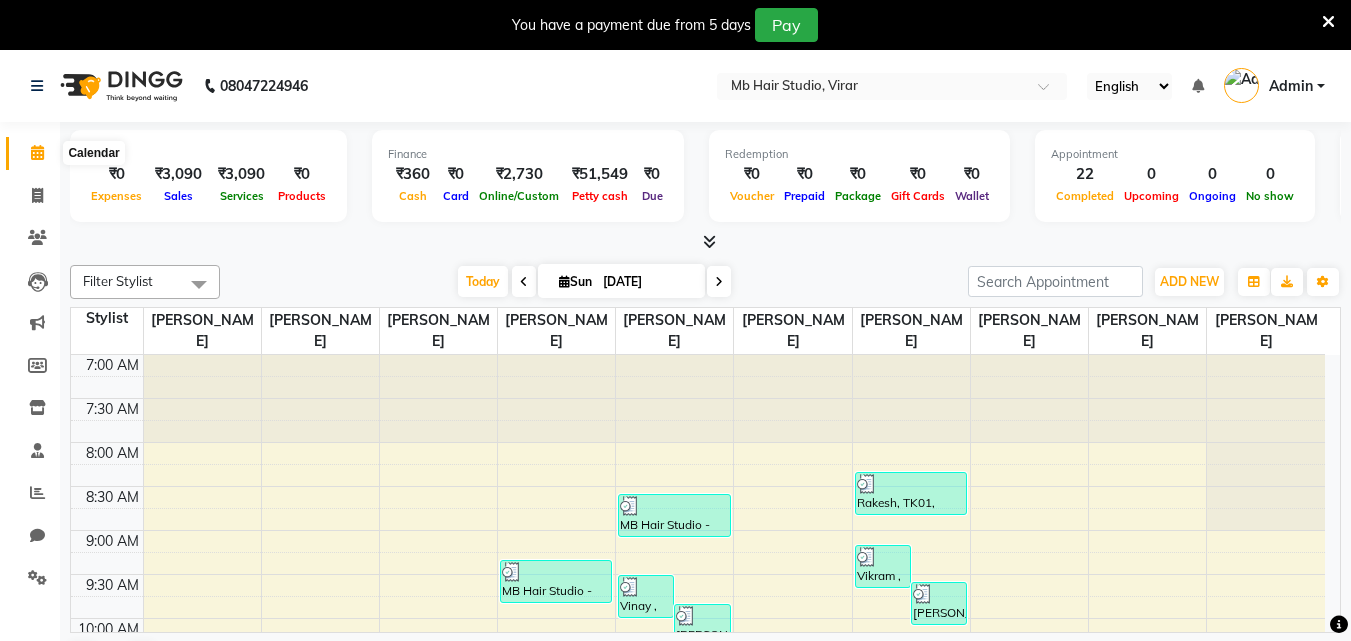 click 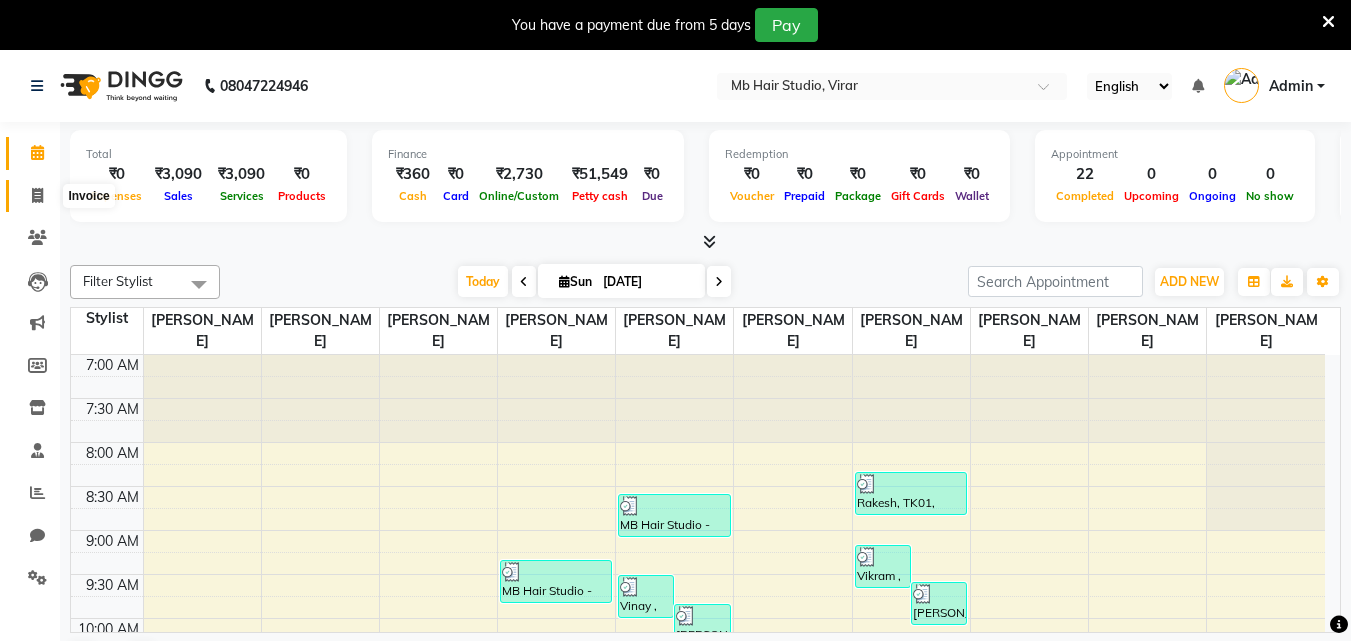 click 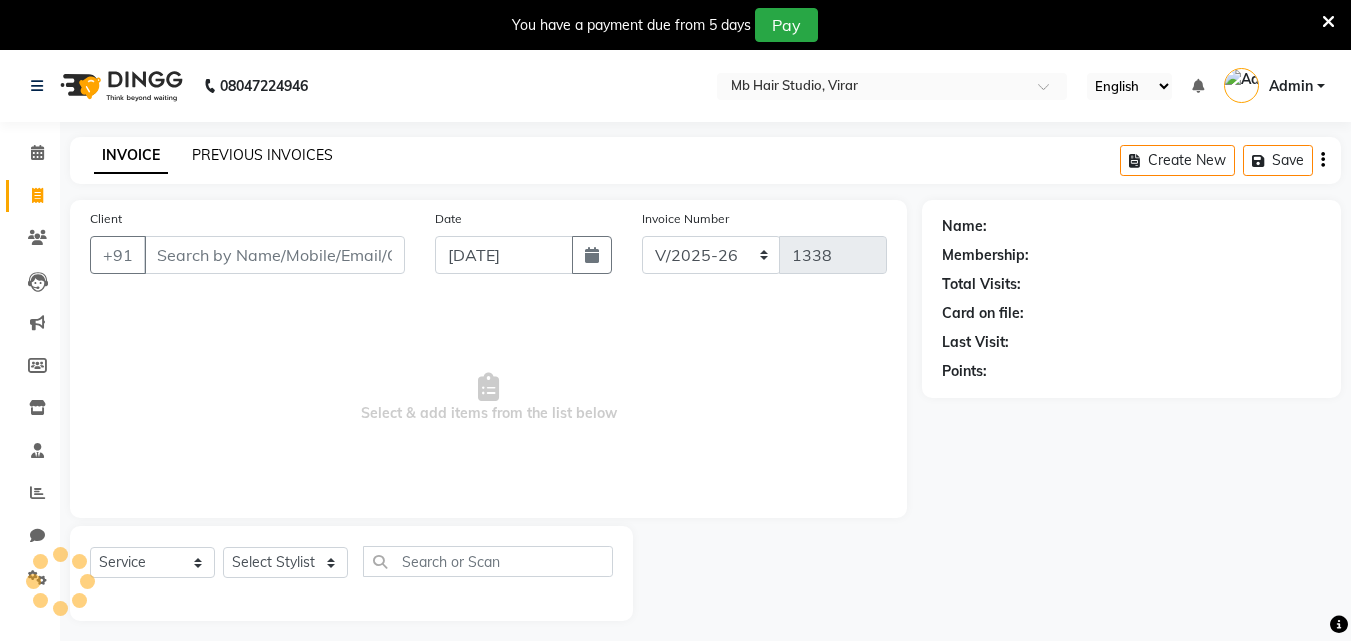 click on "PREVIOUS INVOICES" 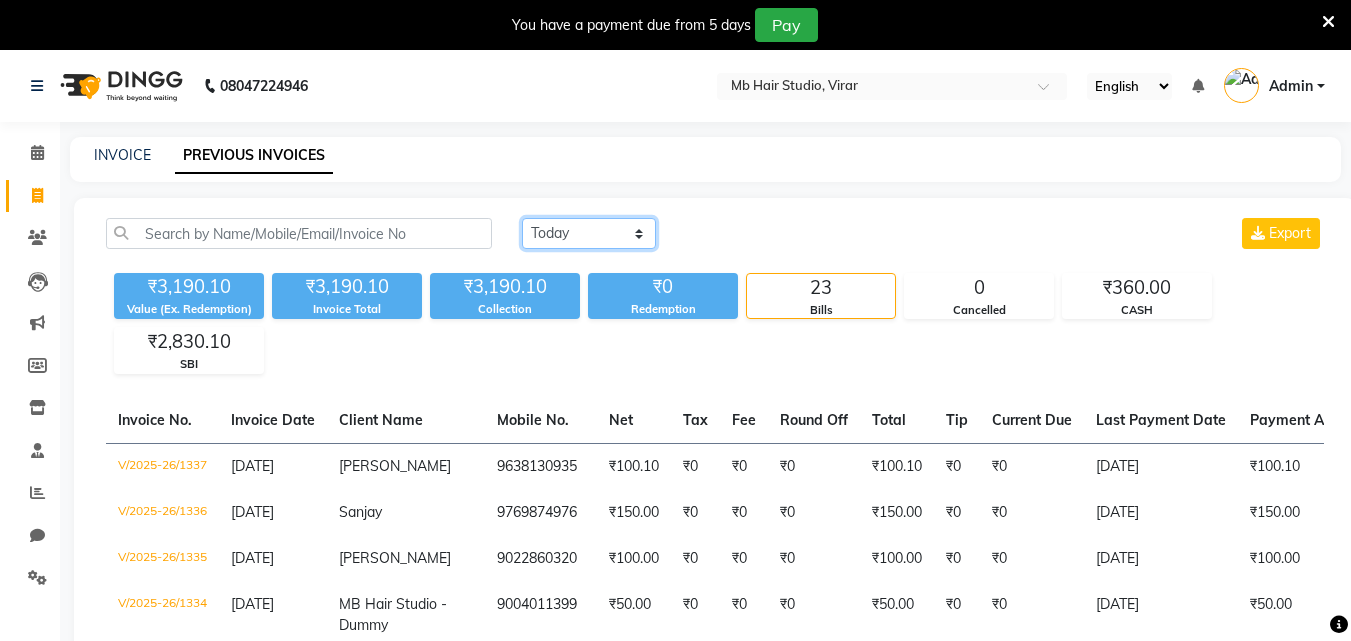 click on "Today Yesterday Custom Range" 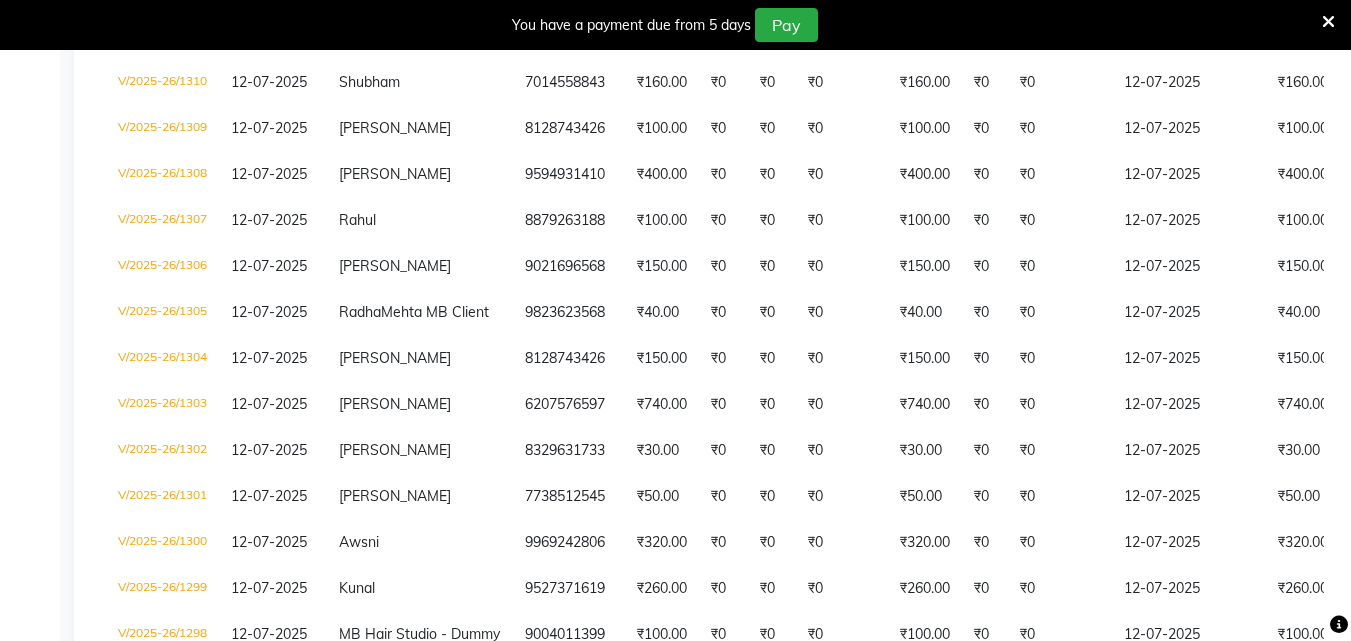 scroll, scrollTop: 0, scrollLeft: 0, axis: both 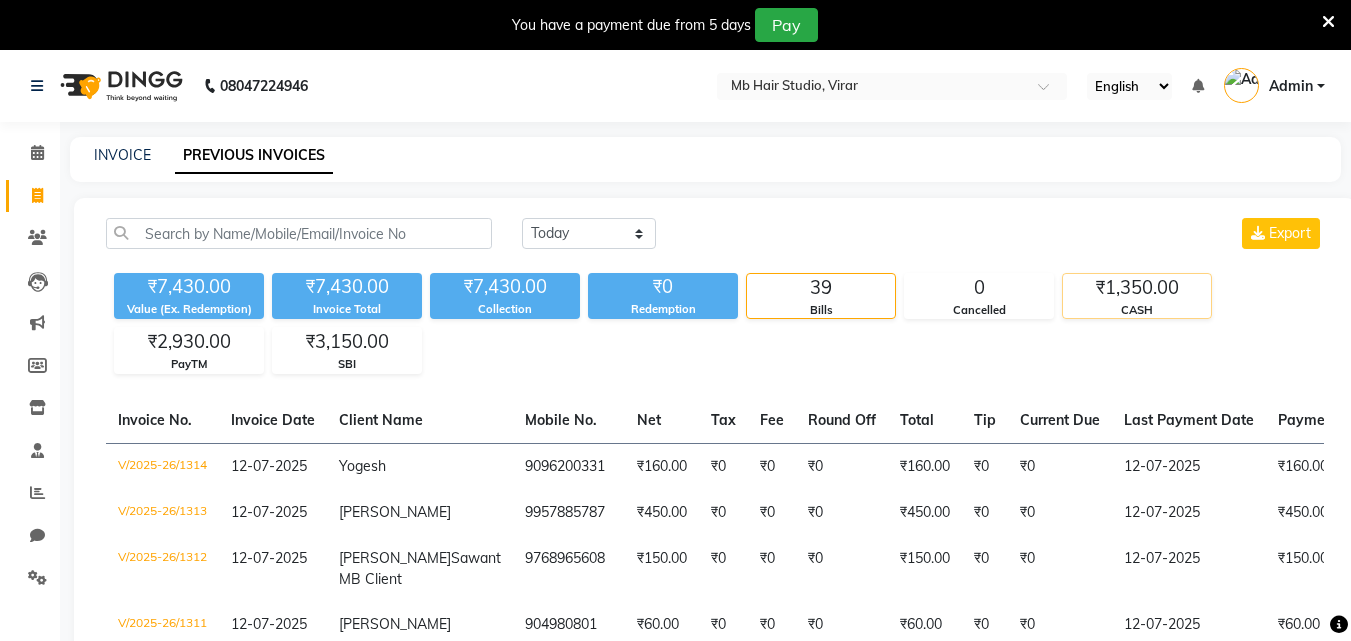 click on "CASH" 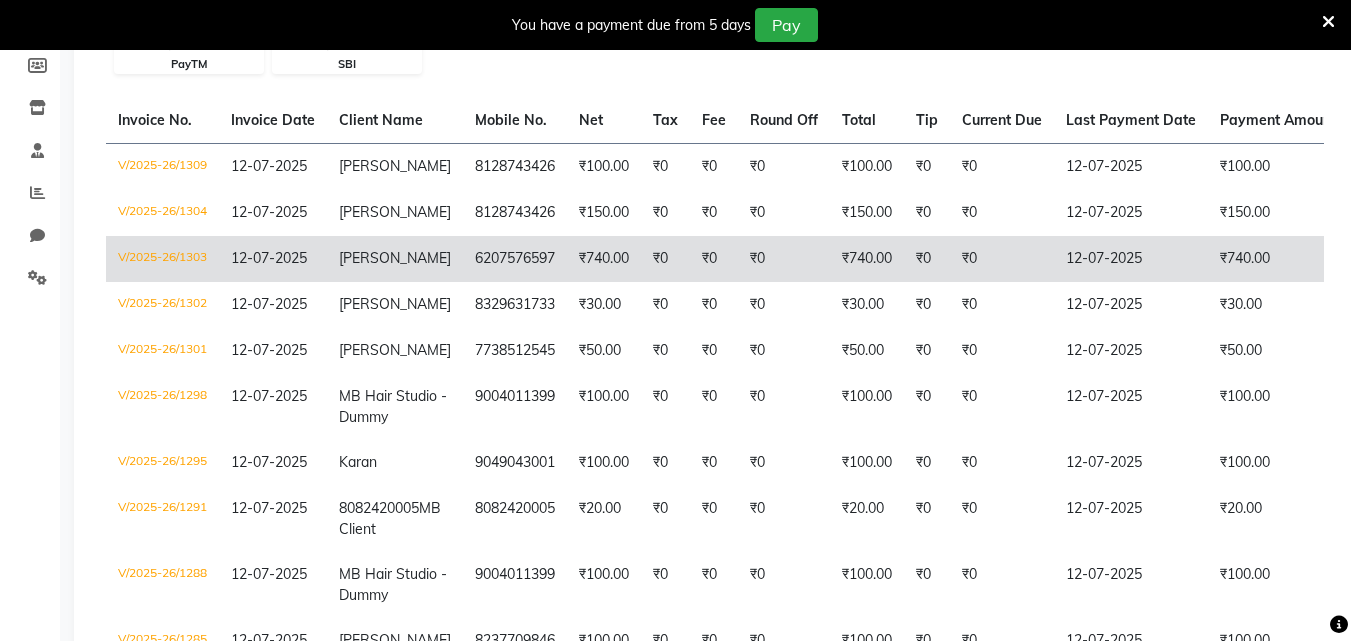 scroll, scrollTop: 0, scrollLeft: 0, axis: both 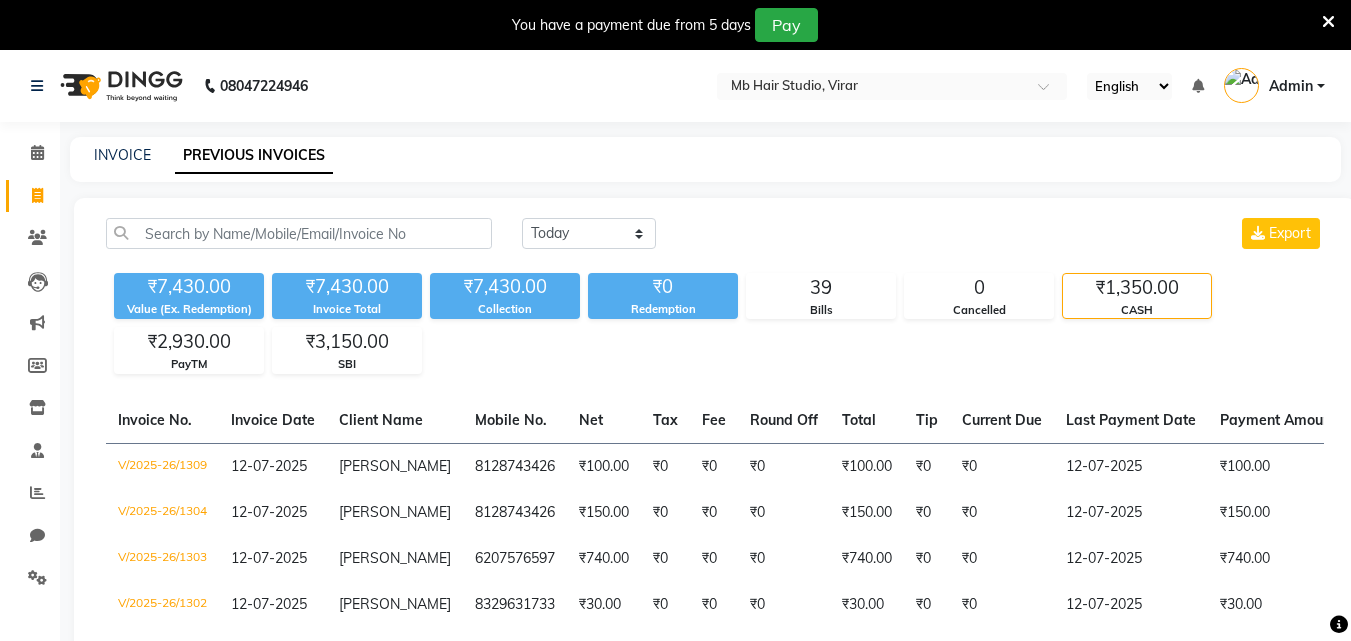 click on "₹1,350.00" 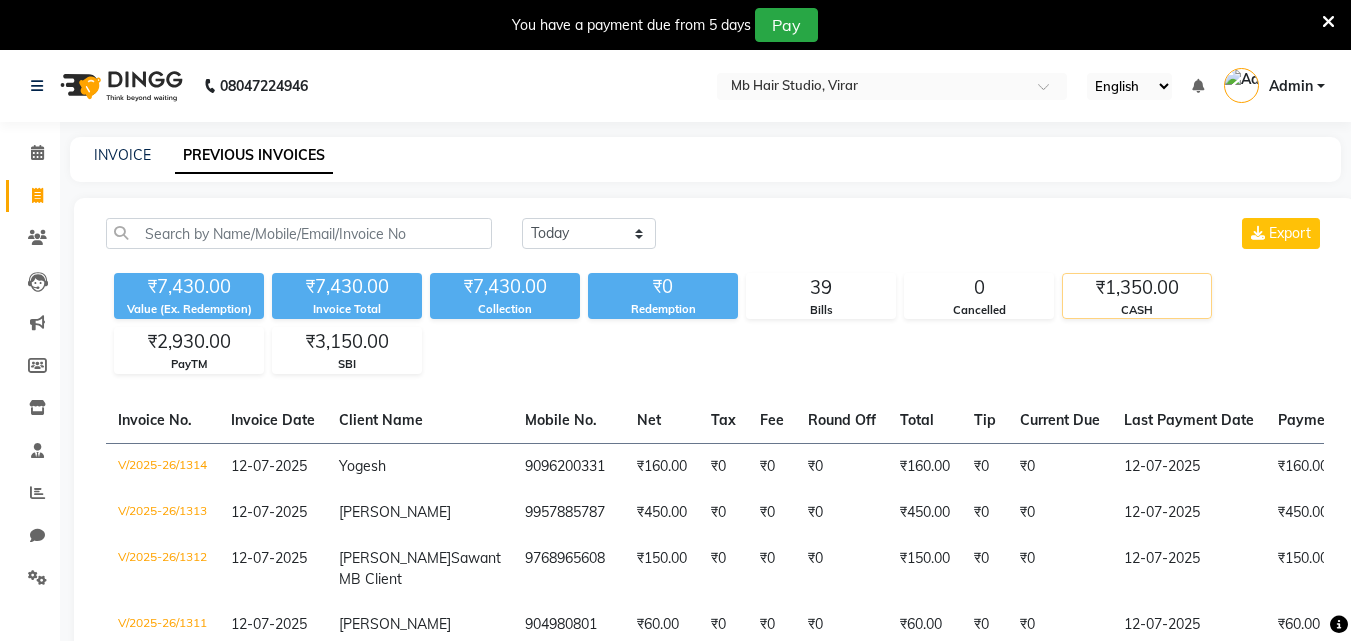 click on "₹1,350.00" 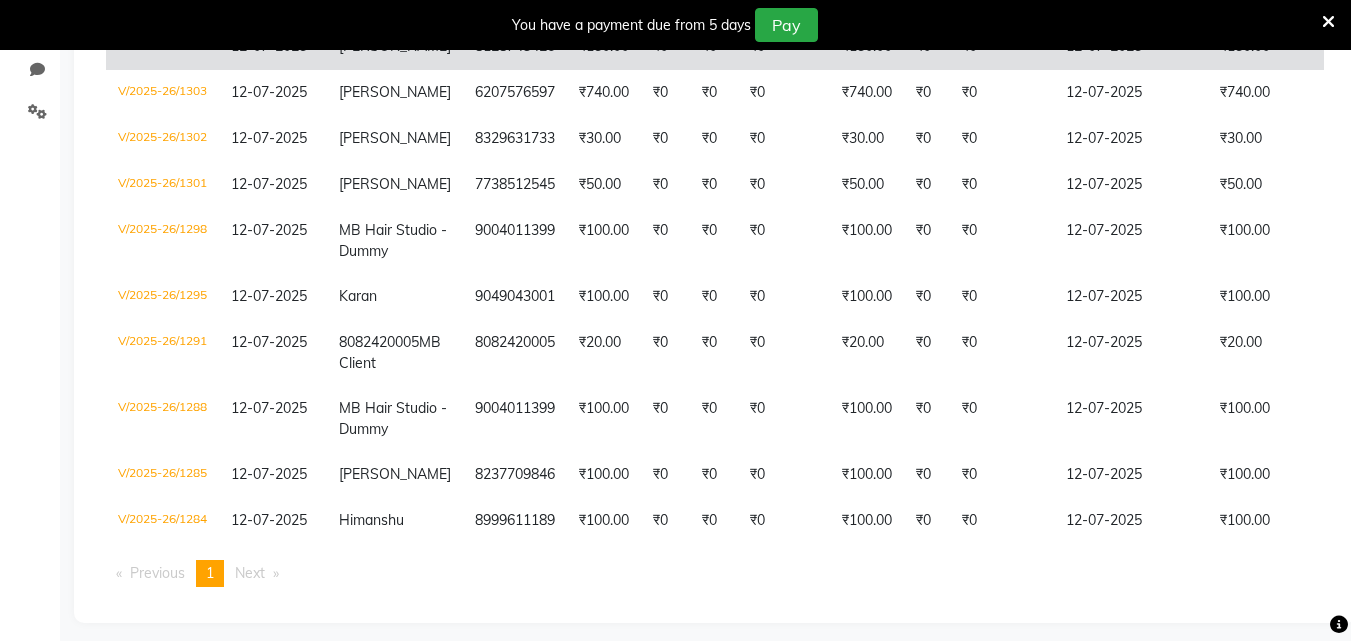 scroll, scrollTop: 535, scrollLeft: 0, axis: vertical 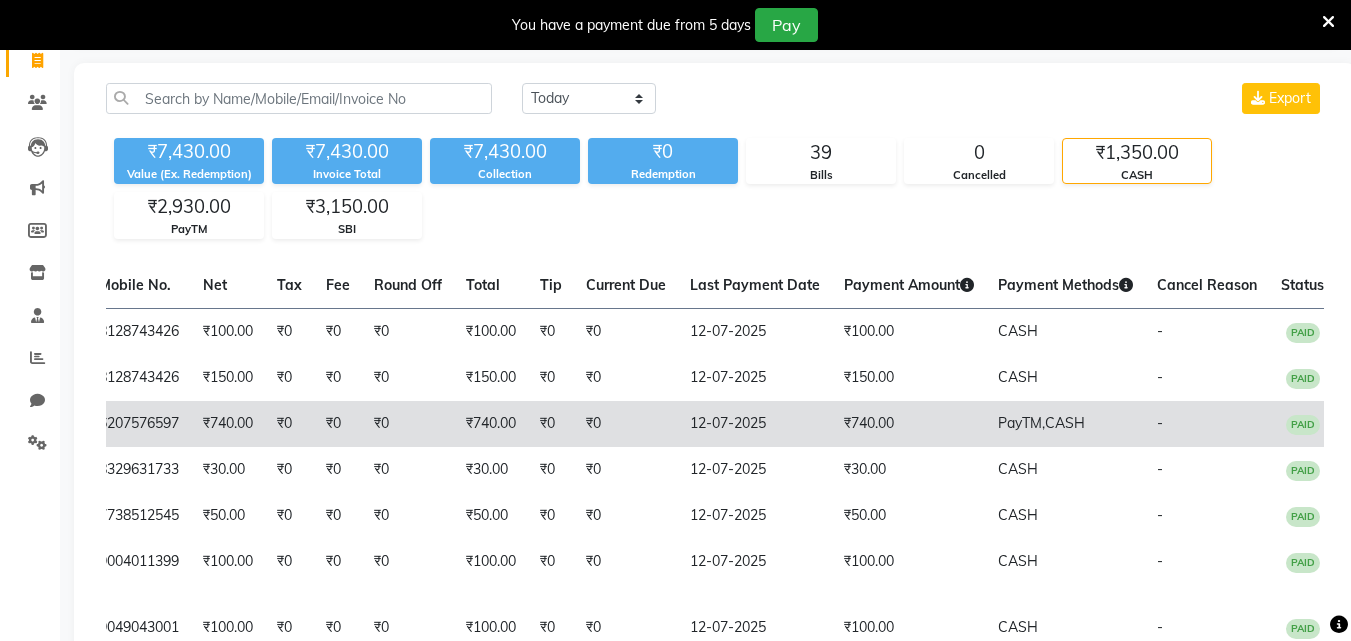 click on "PayTM,  CASH" 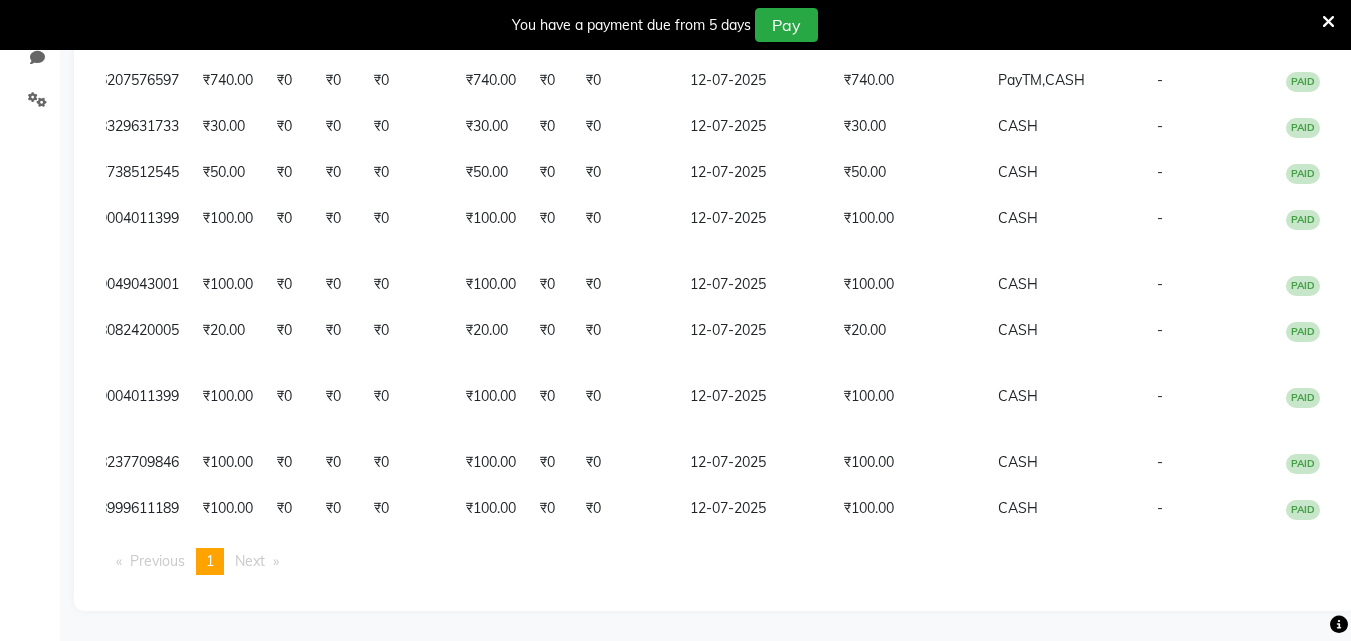 scroll, scrollTop: 535, scrollLeft: 0, axis: vertical 